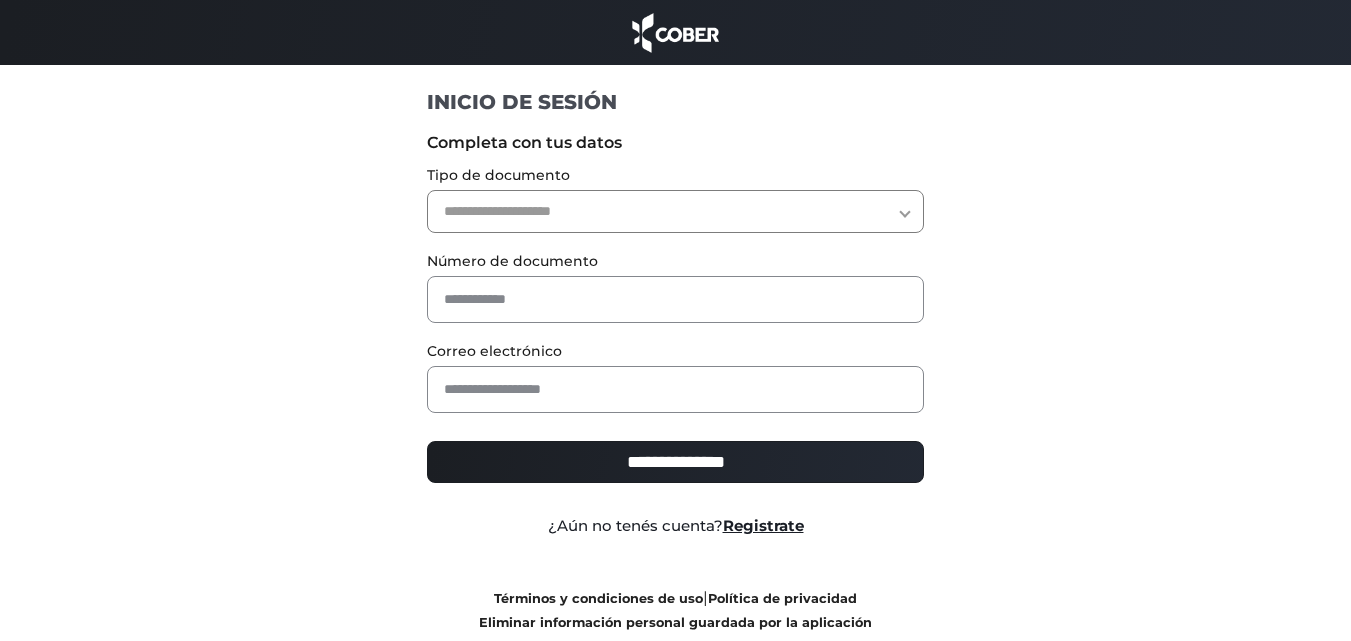 scroll, scrollTop: 0, scrollLeft: 0, axis: both 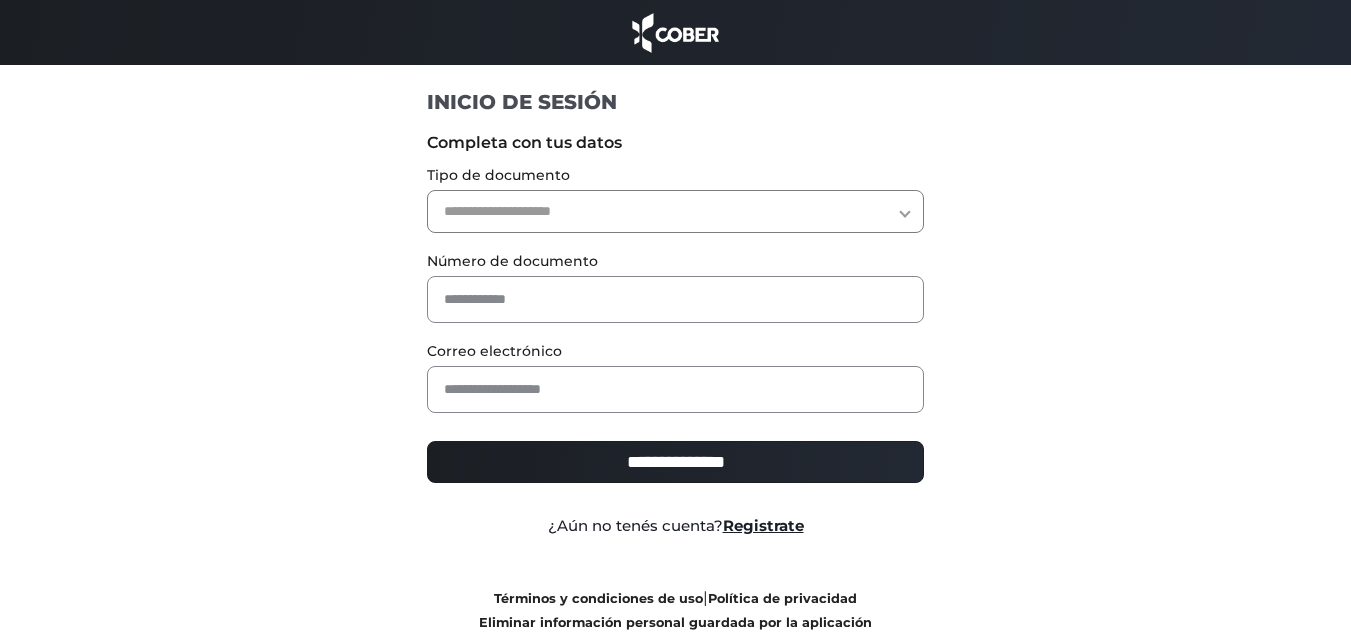 click on "**********" at bounding box center [675, 211] 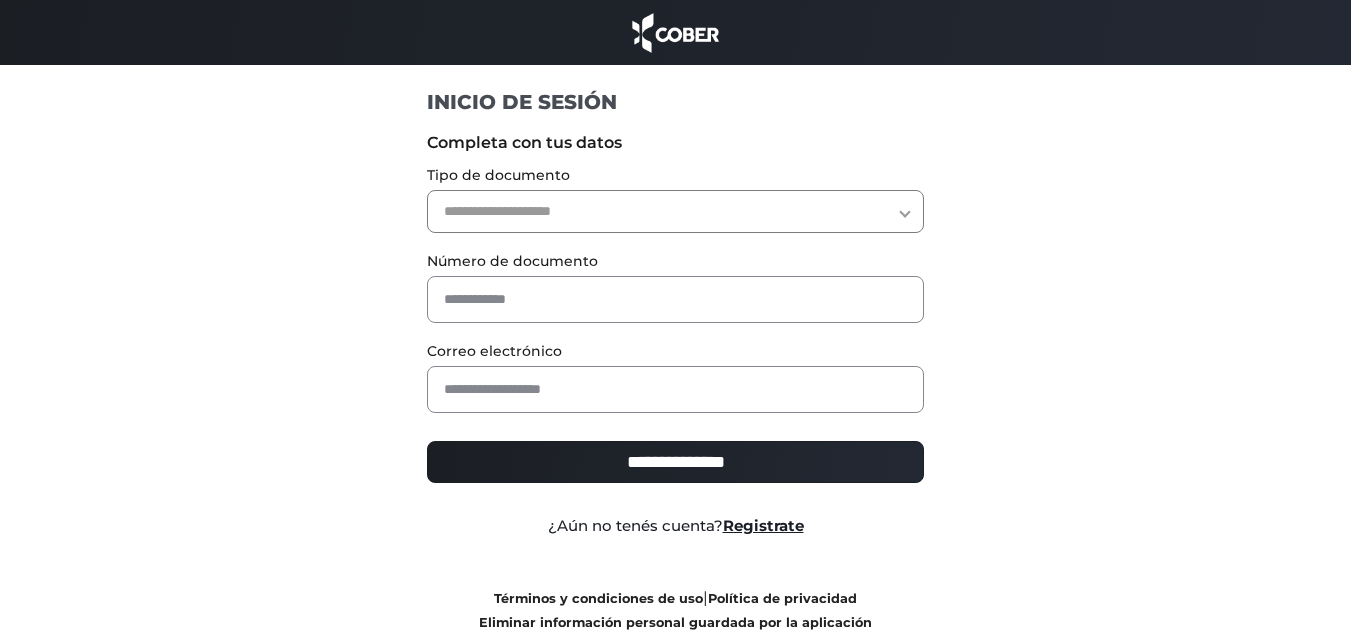 select on "***" 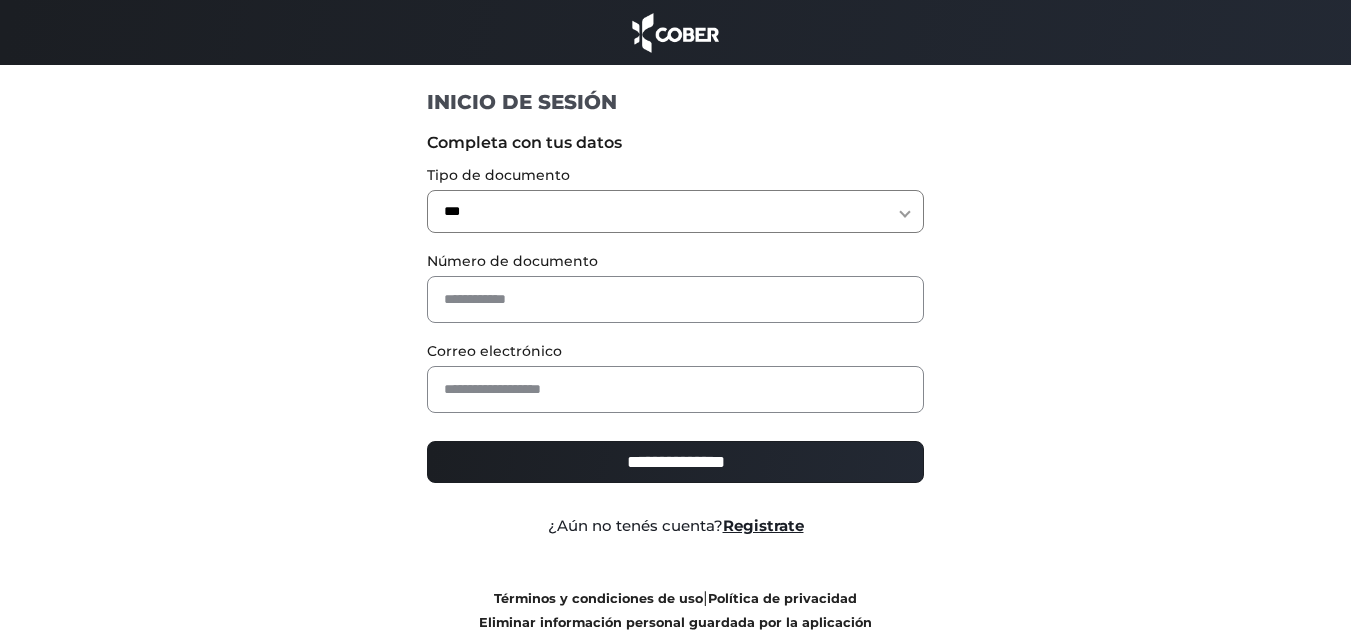 click on "**********" at bounding box center [675, 211] 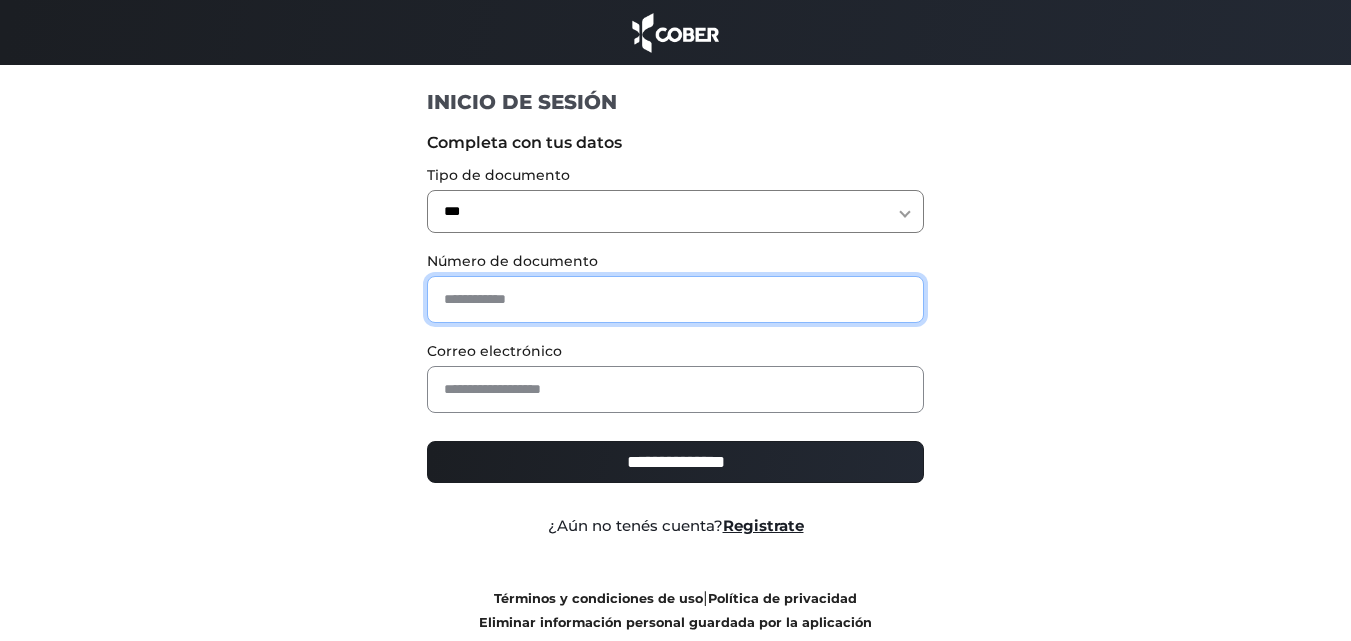 click at bounding box center (675, 299) 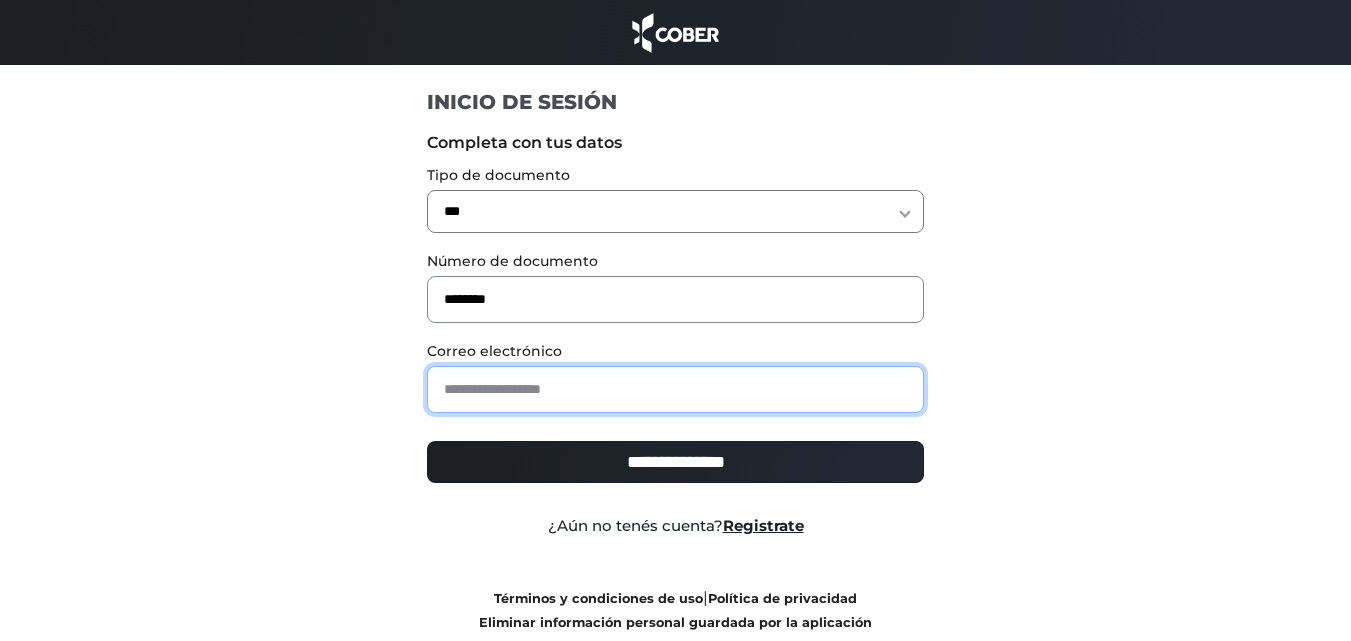 click at bounding box center [675, 389] 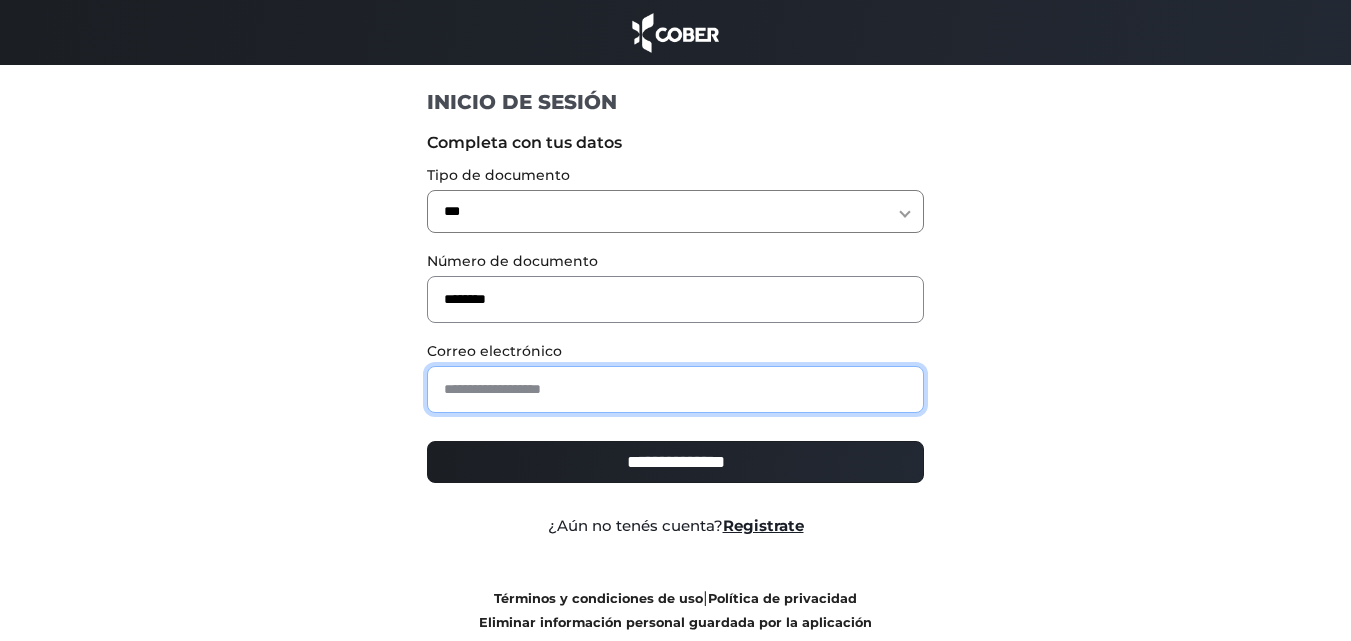 type on "**********" 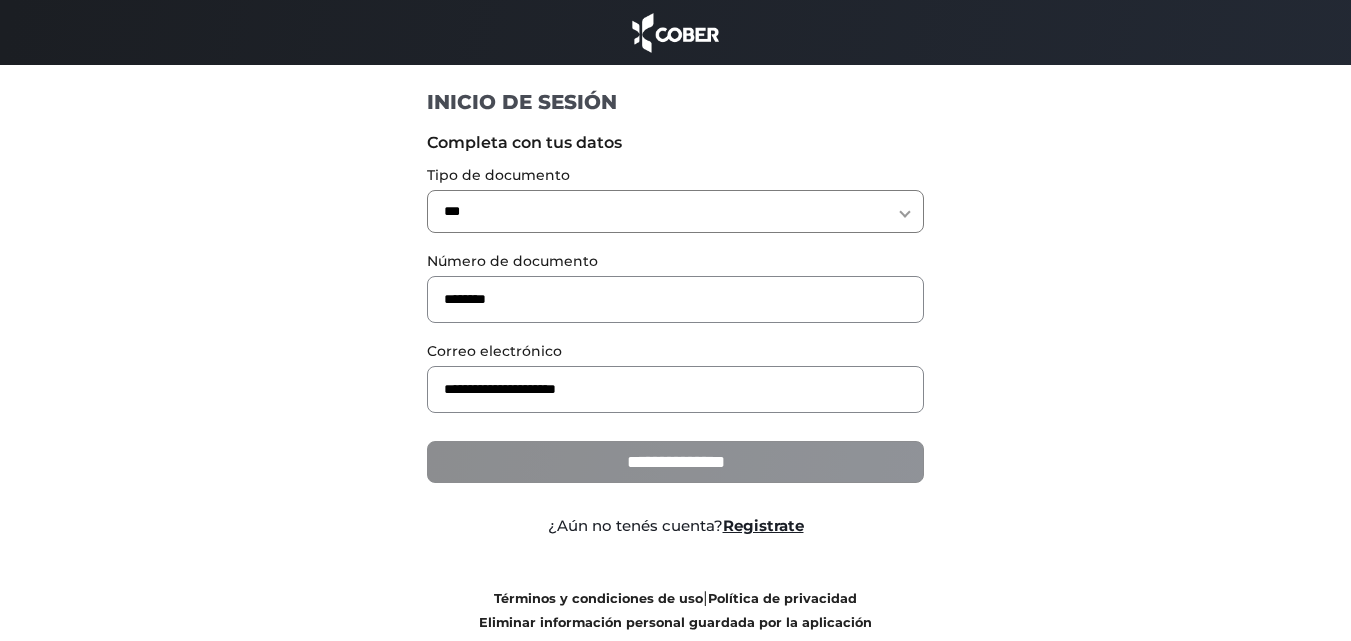 click on "**********" at bounding box center [675, 462] 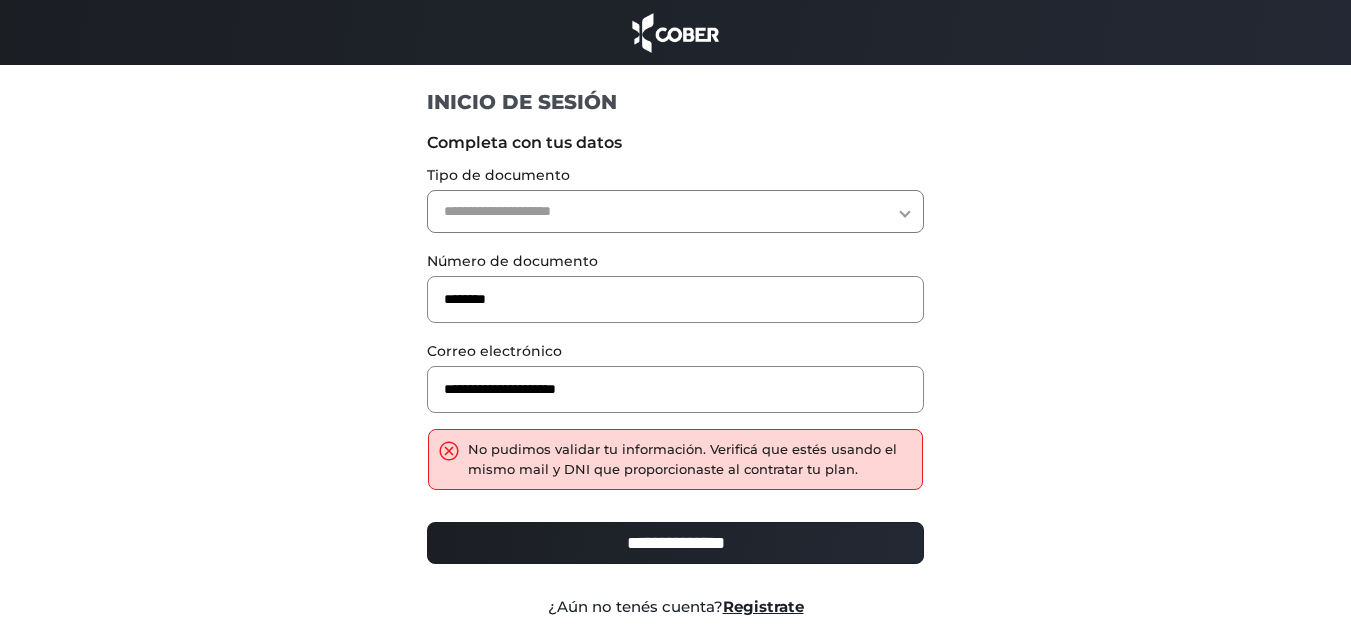 scroll, scrollTop: 0, scrollLeft: 0, axis: both 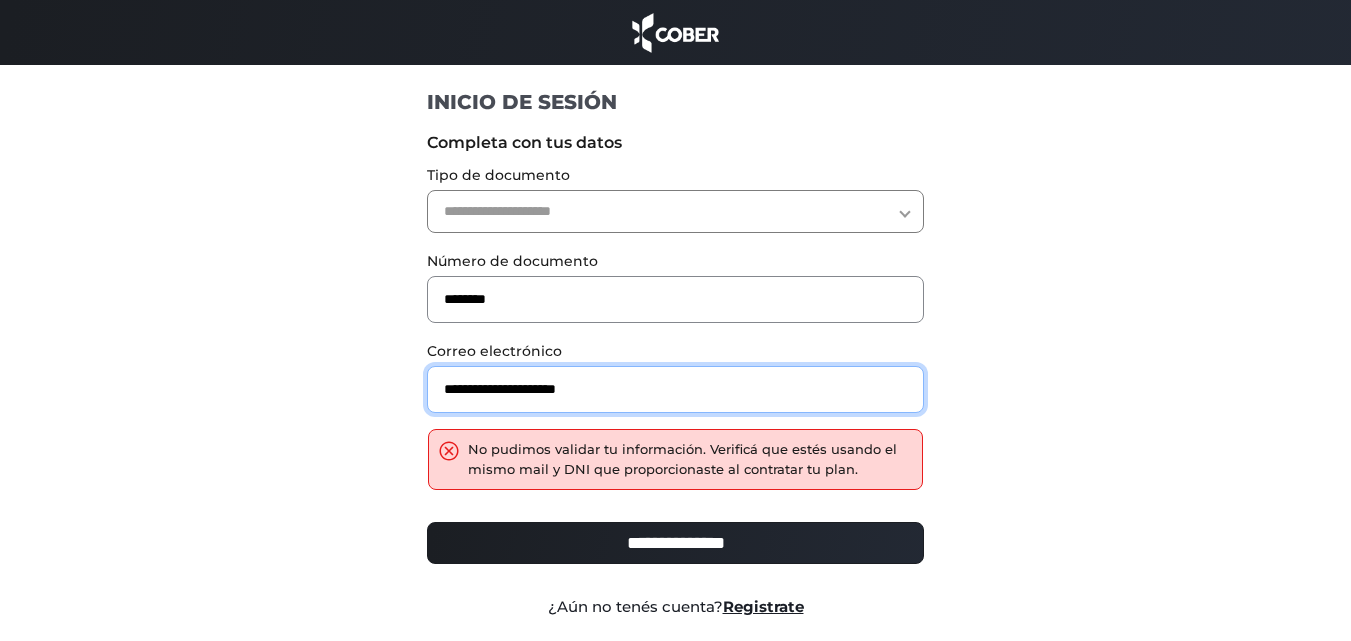 drag, startPoint x: 651, startPoint y: 393, endPoint x: 391, endPoint y: 394, distance: 260.00192 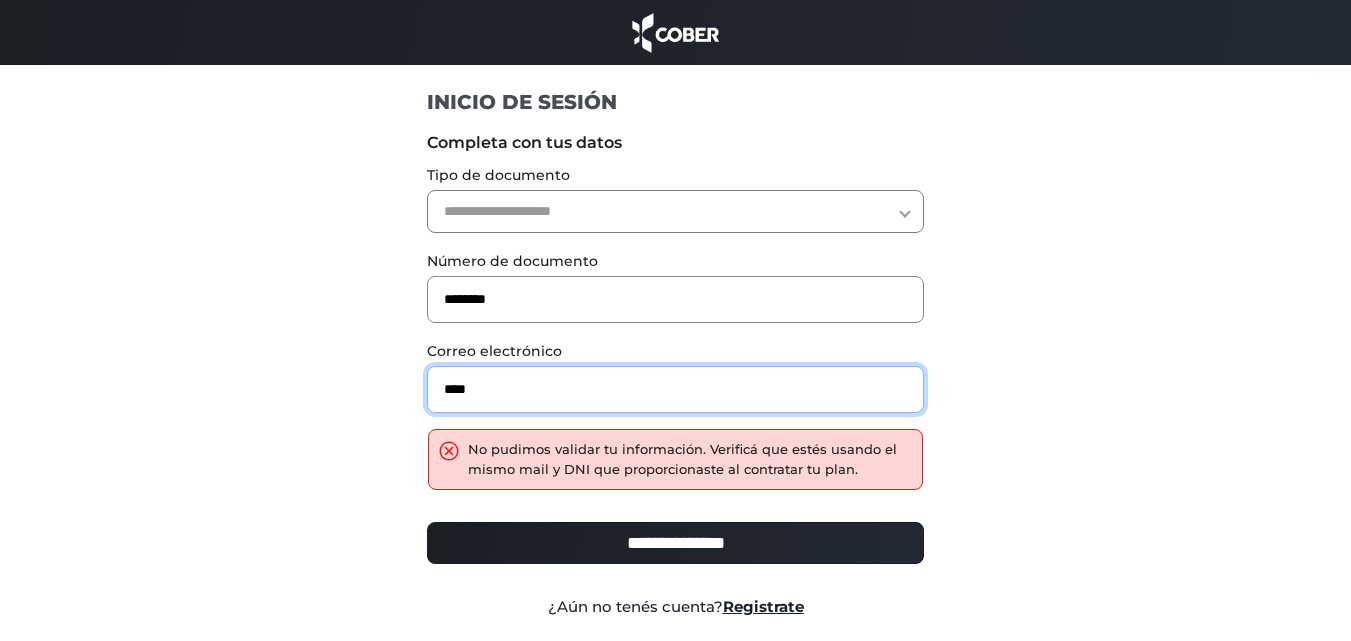 type on "**********" 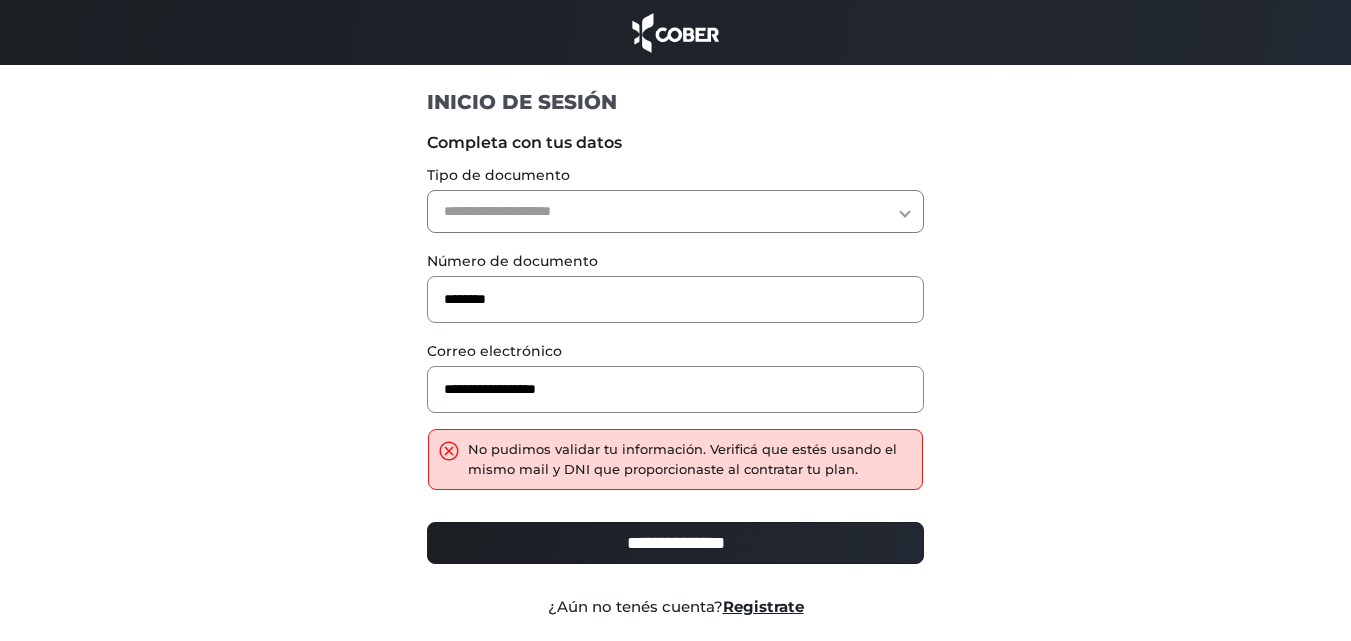 click on "**********" at bounding box center [675, 543] 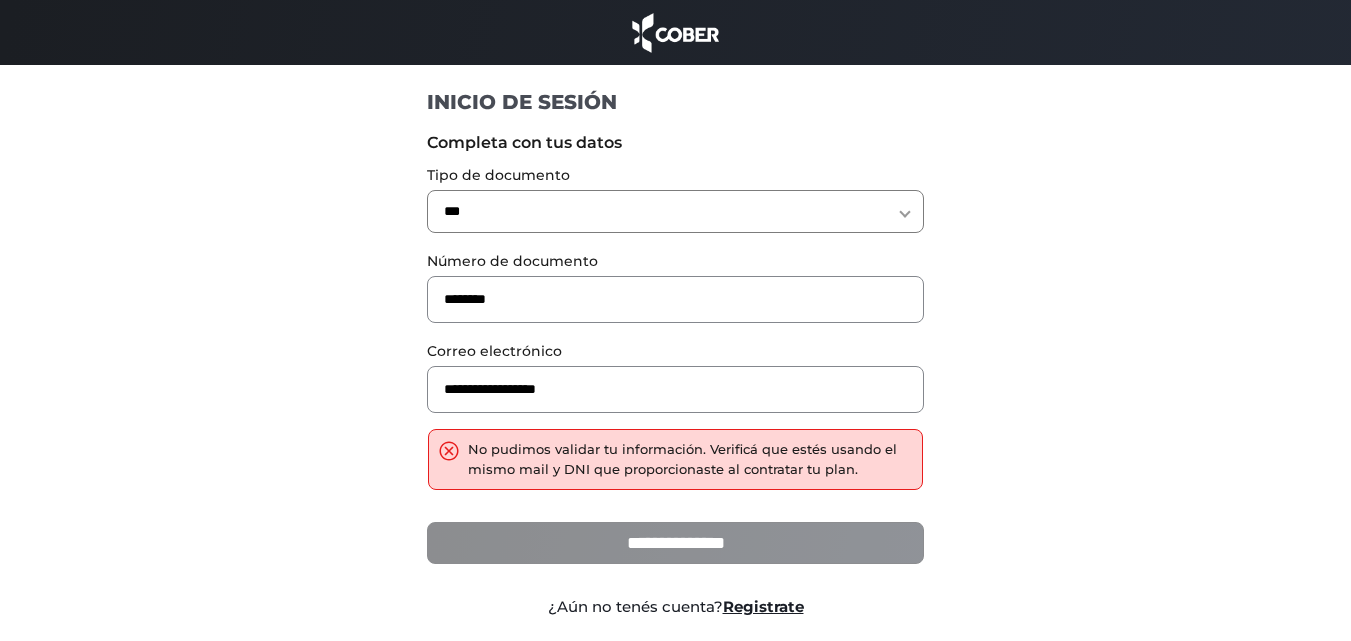 click on "**********" at bounding box center (675, 543) 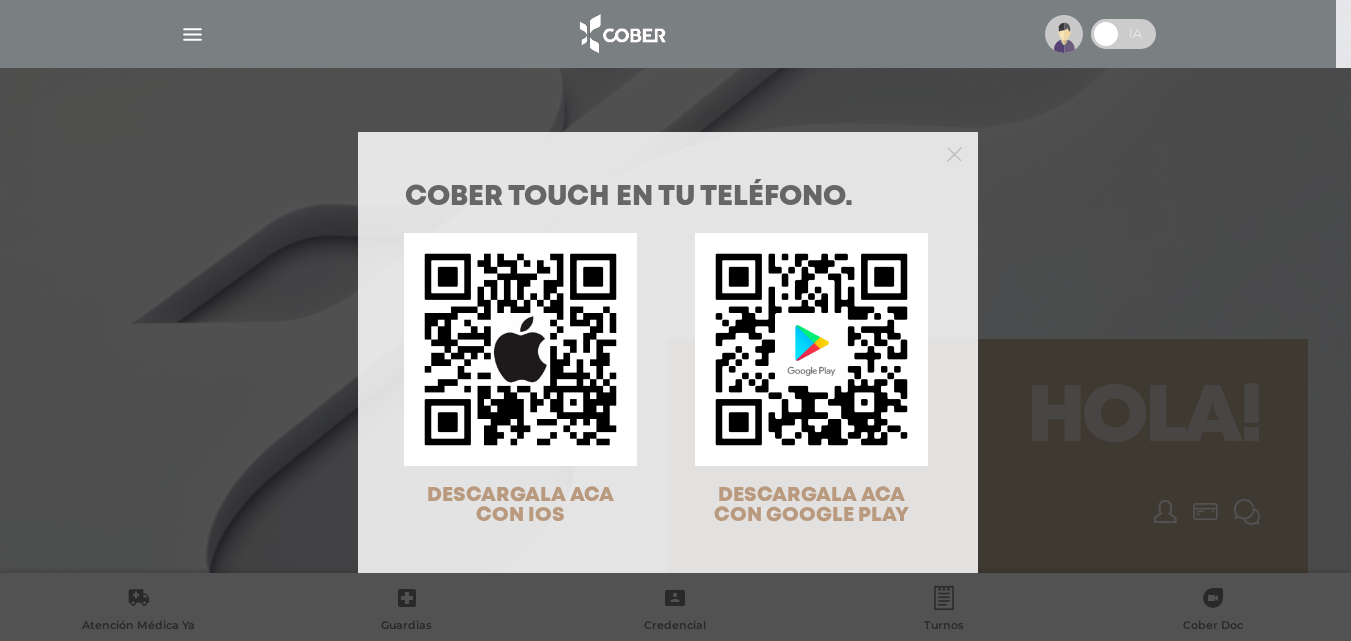 scroll, scrollTop: 0, scrollLeft: 0, axis: both 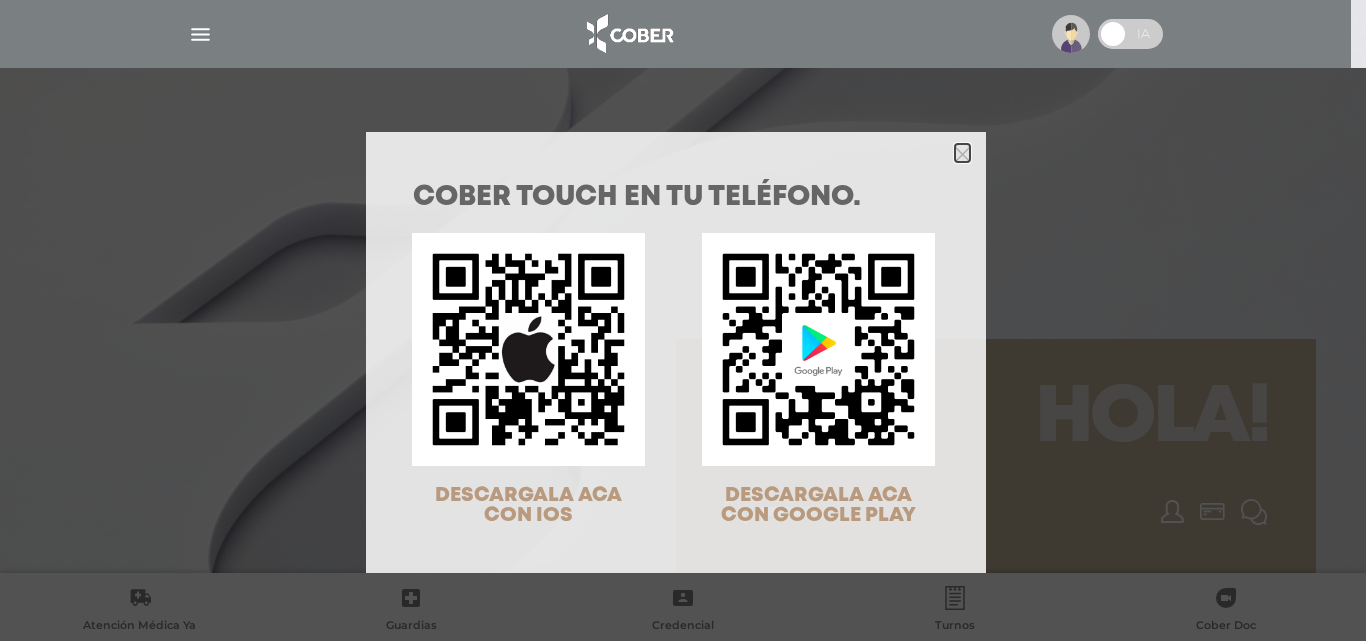 click 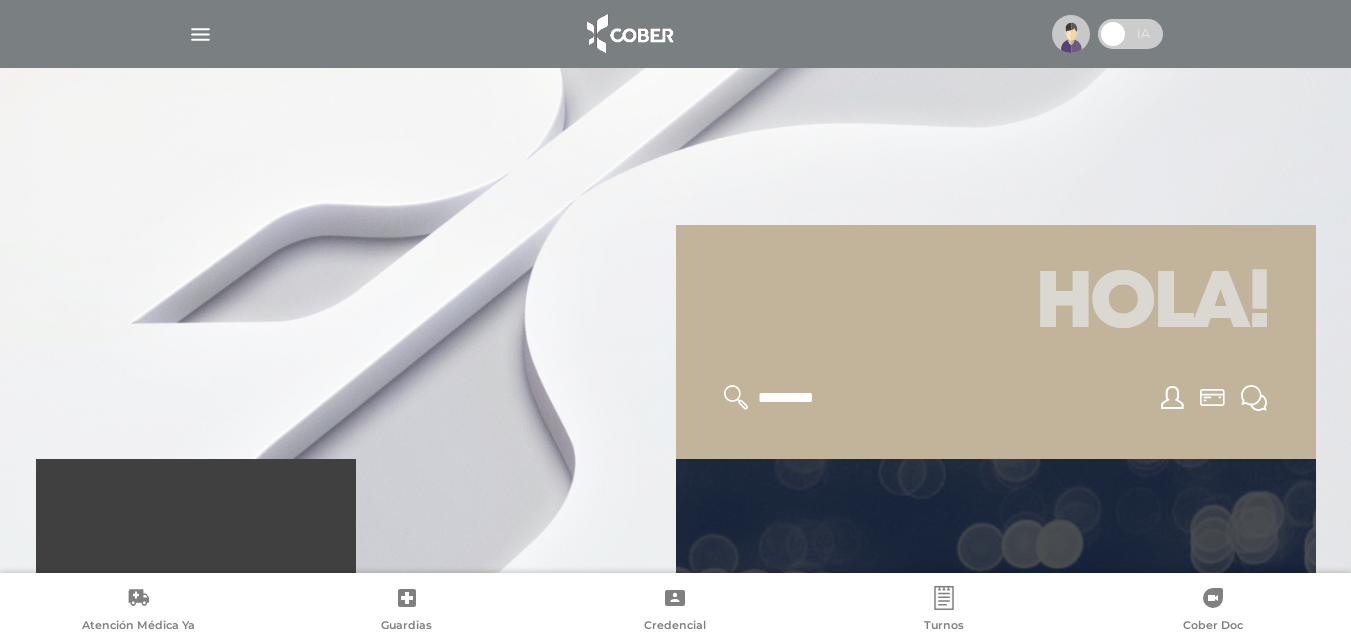 scroll, scrollTop: 200, scrollLeft: 0, axis: vertical 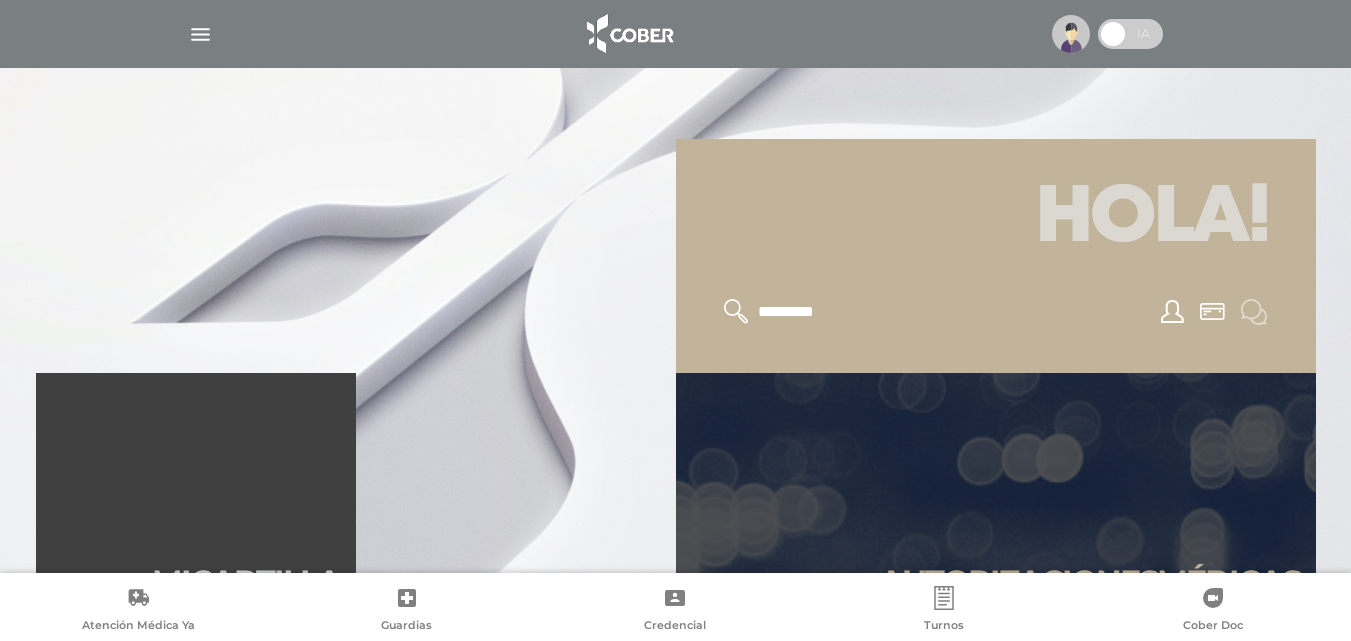 click at bounding box center (1250, 312) 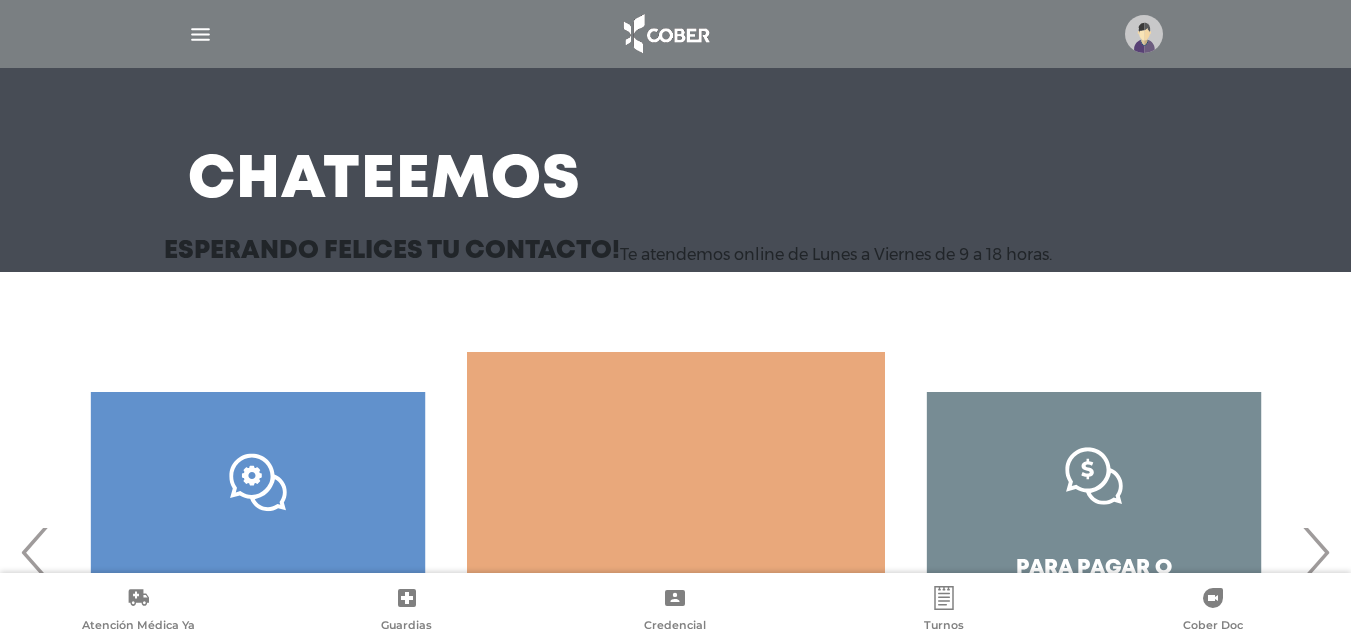 scroll, scrollTop: 200, scrollLeft: 0, axis: vertical 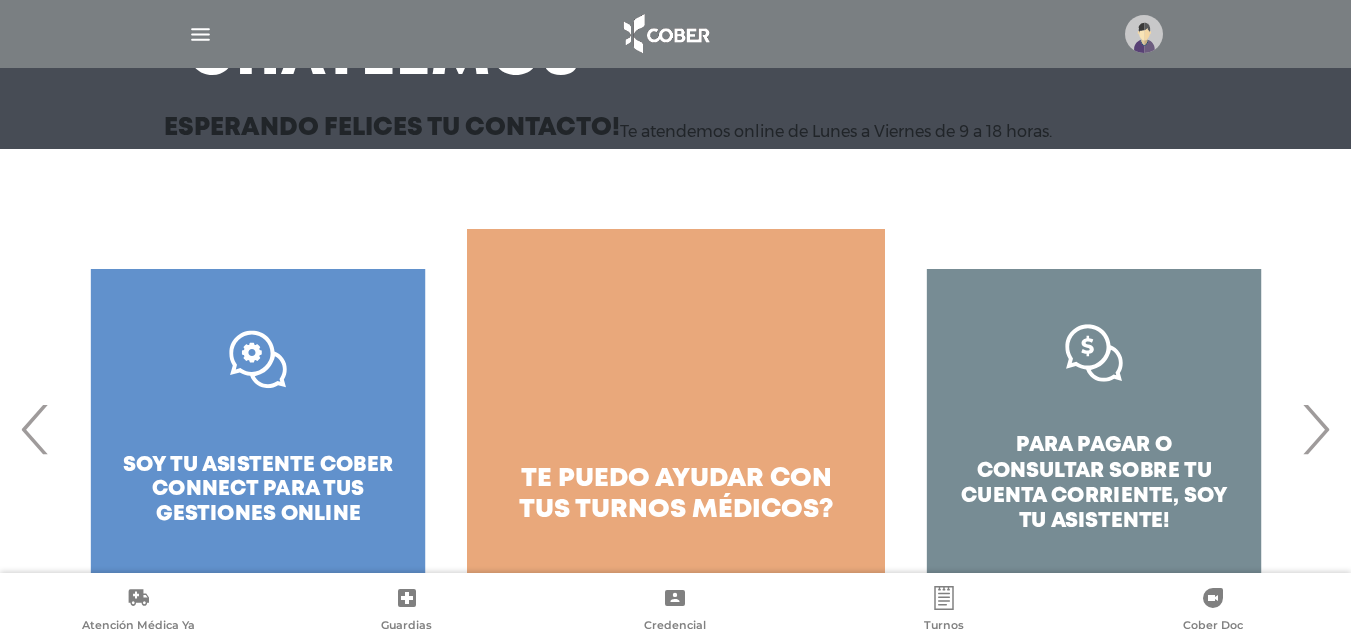 click on "›" at bounding box center (1315, 429) 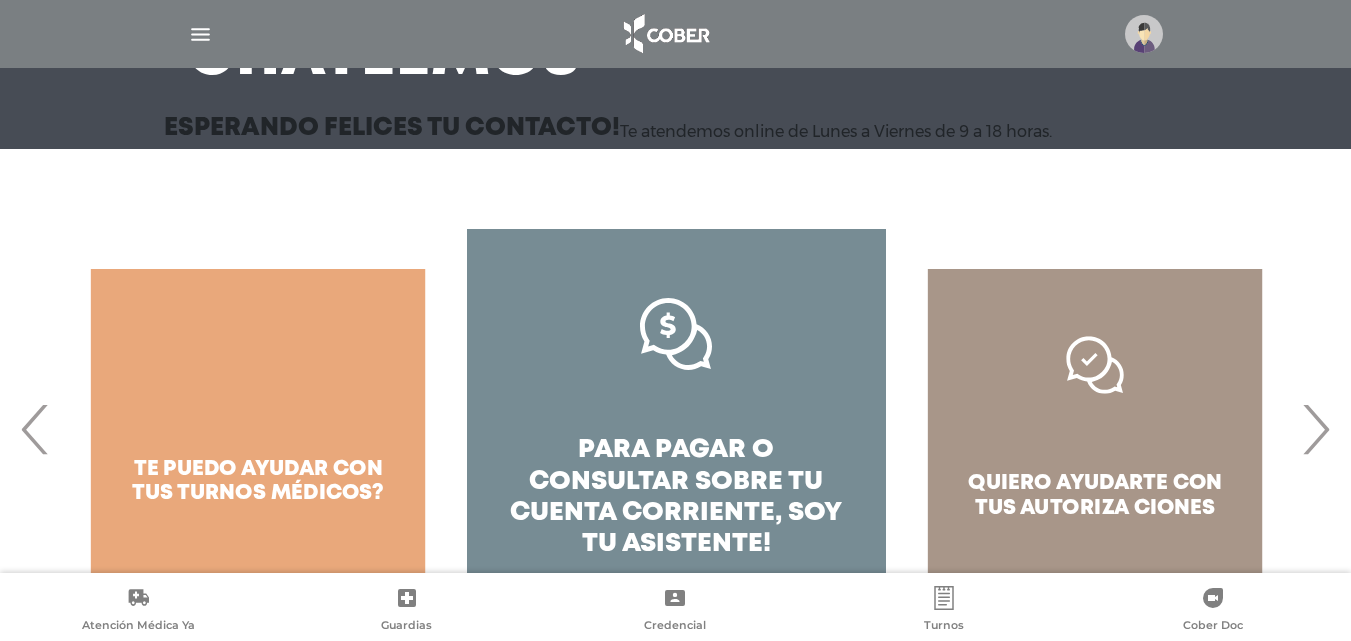click on "›" at bounding box center (1315, 429) 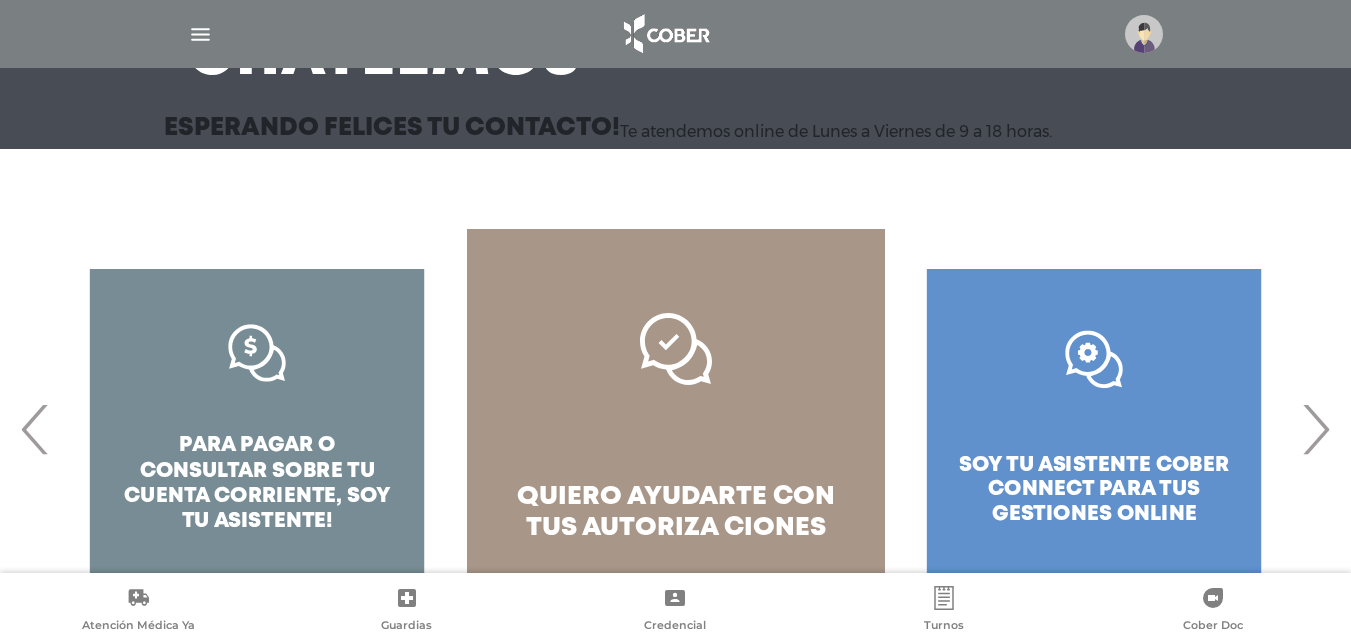 click on "›" at bounding box center (1315, 429) 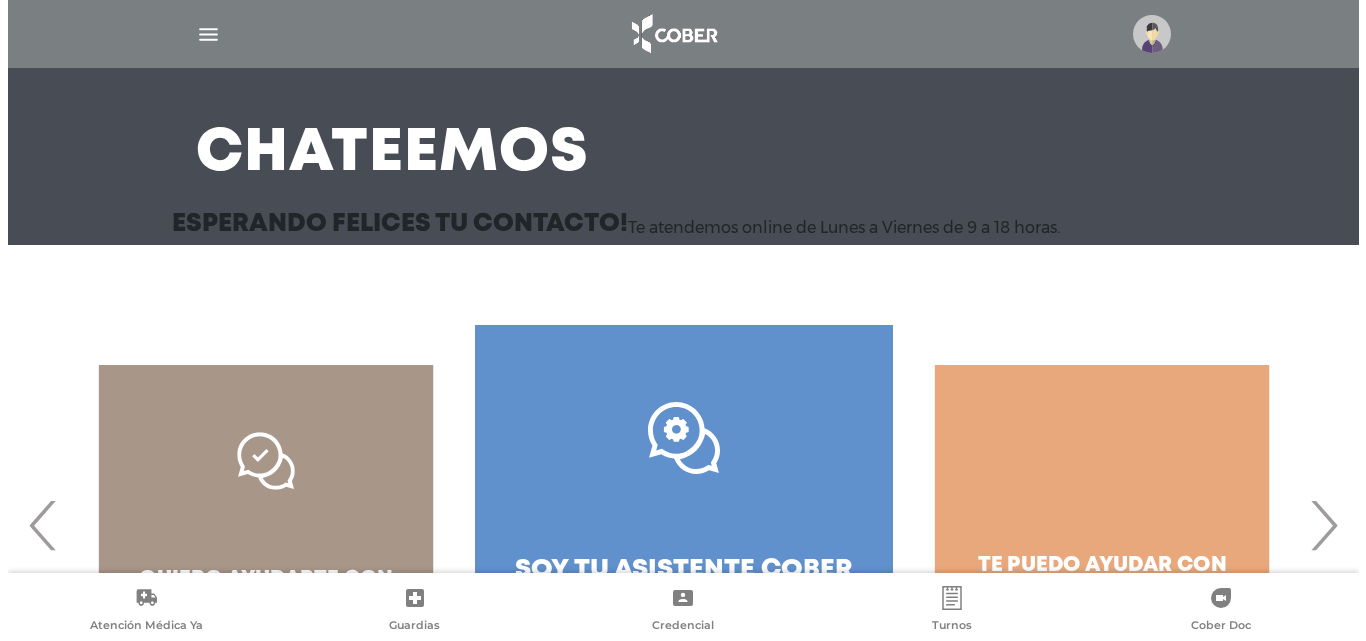 scroll, scrollTop: 0, scrollLeft: 0, axis: both 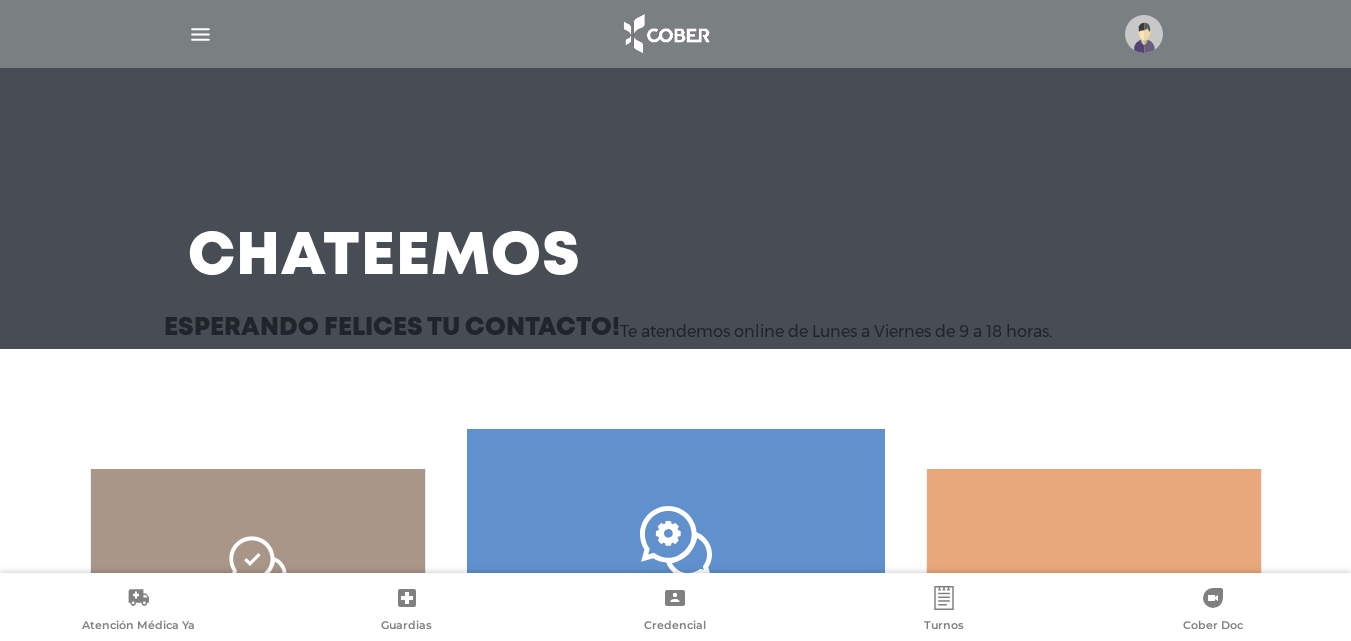 click at bounding box center [200, 34] 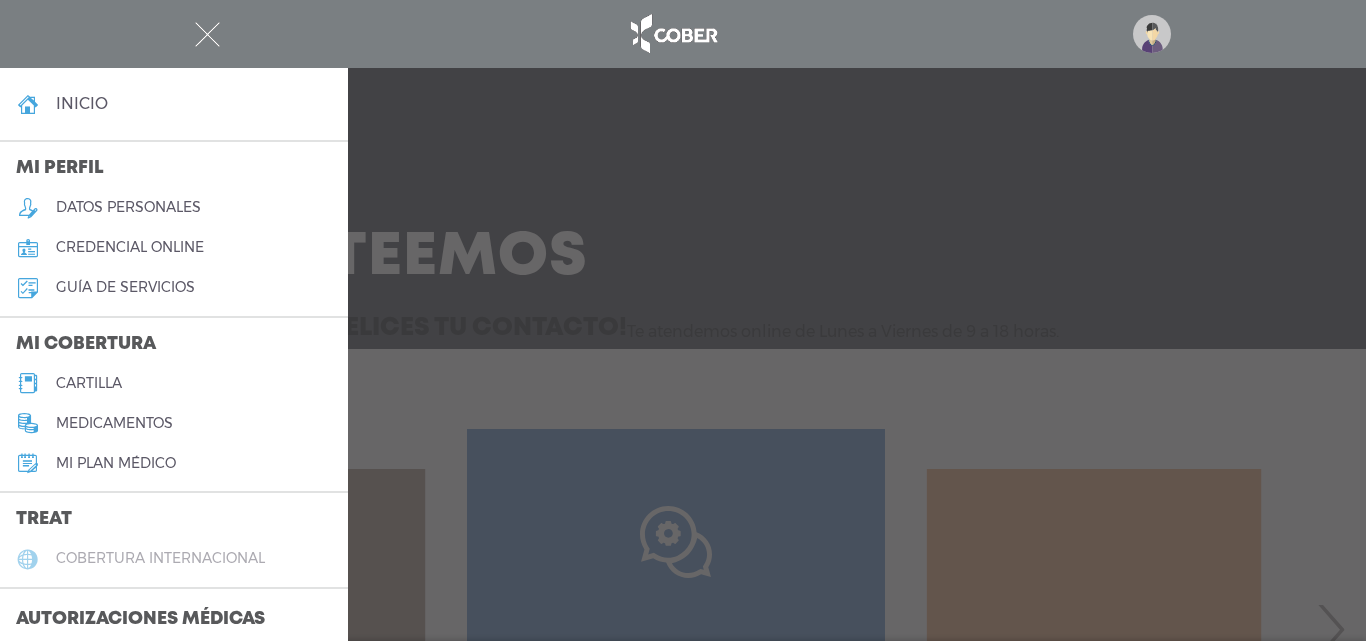 click on "cobertura internacional" at bounding box center [160, 558] 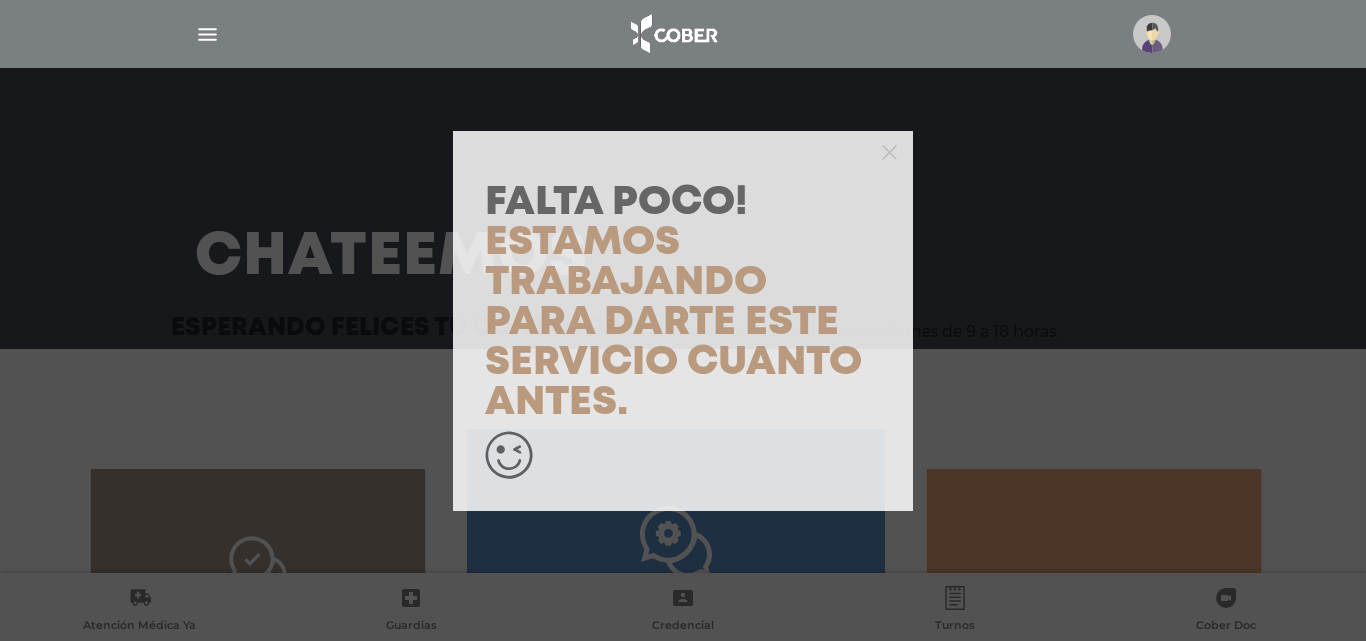 click on "Falta Poco!
Estamos trabajando para darte este servicio cuanto antes." at bounding box center [683, 320] 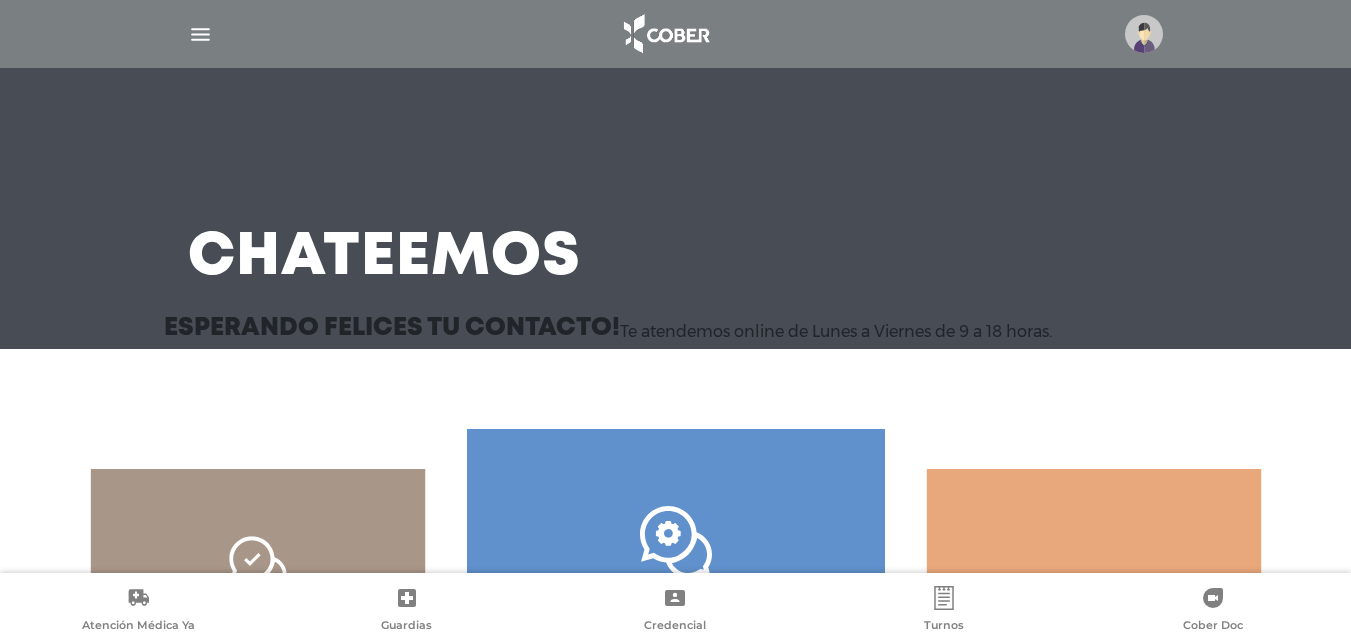 click at bounding box center [200, 34] 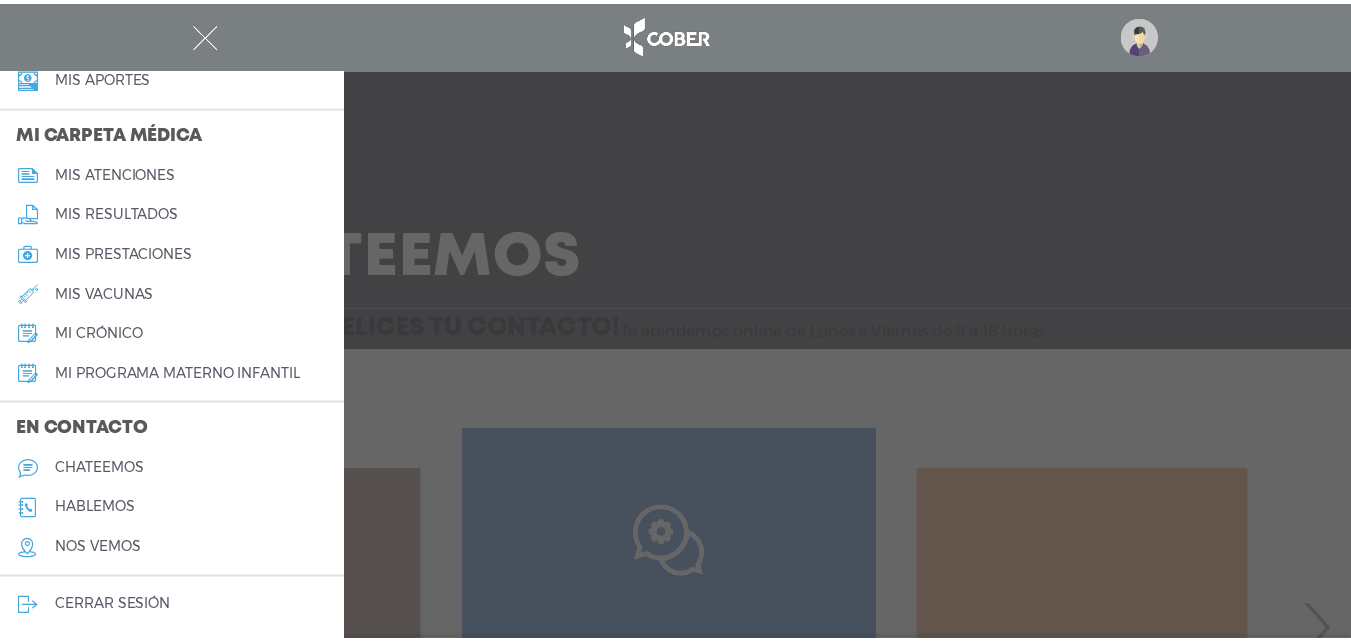 scroll, scrollTop: 902, scrollLeft: 0, axis: vertical 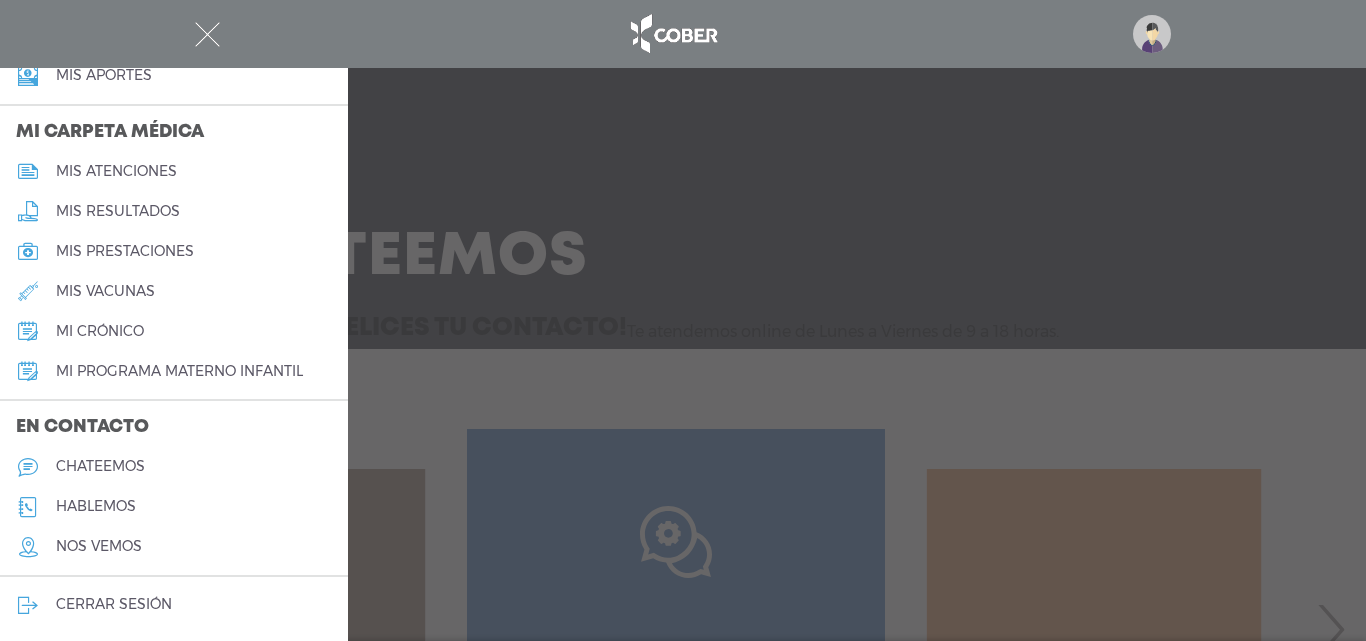 click on "hablemos" at bounding box center [96, 506] 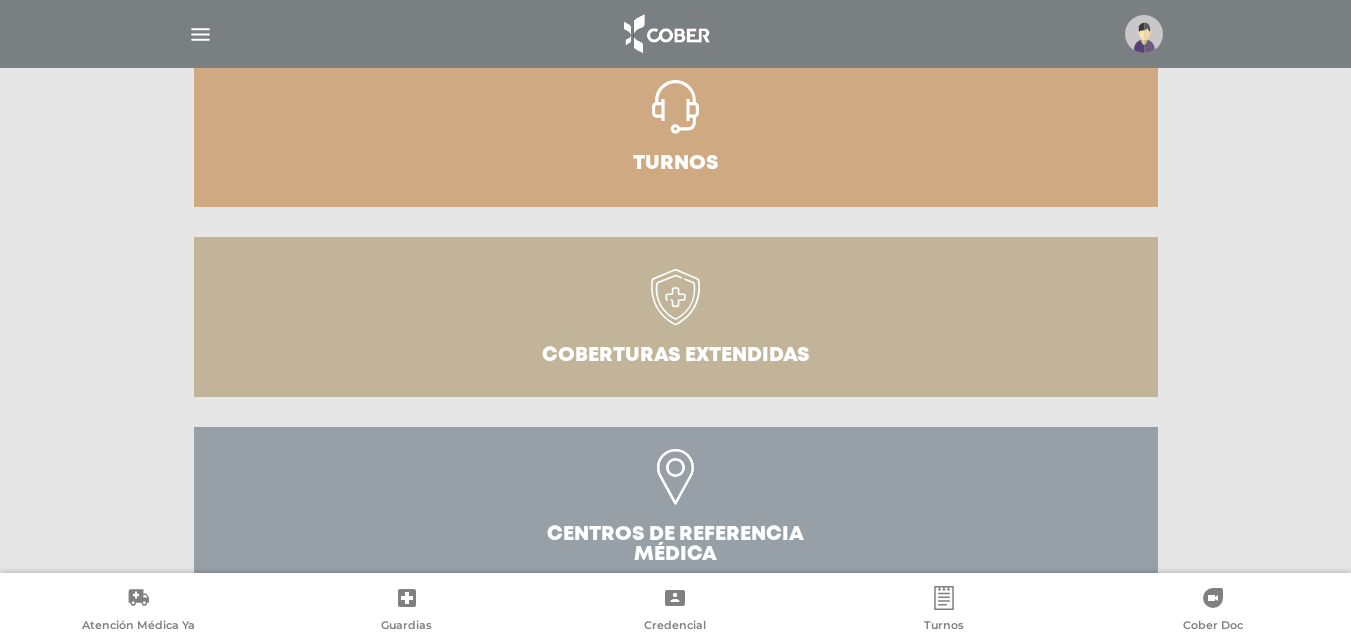 scroll, scrollTop: 500, scrollLeft: 0, axis: vertical 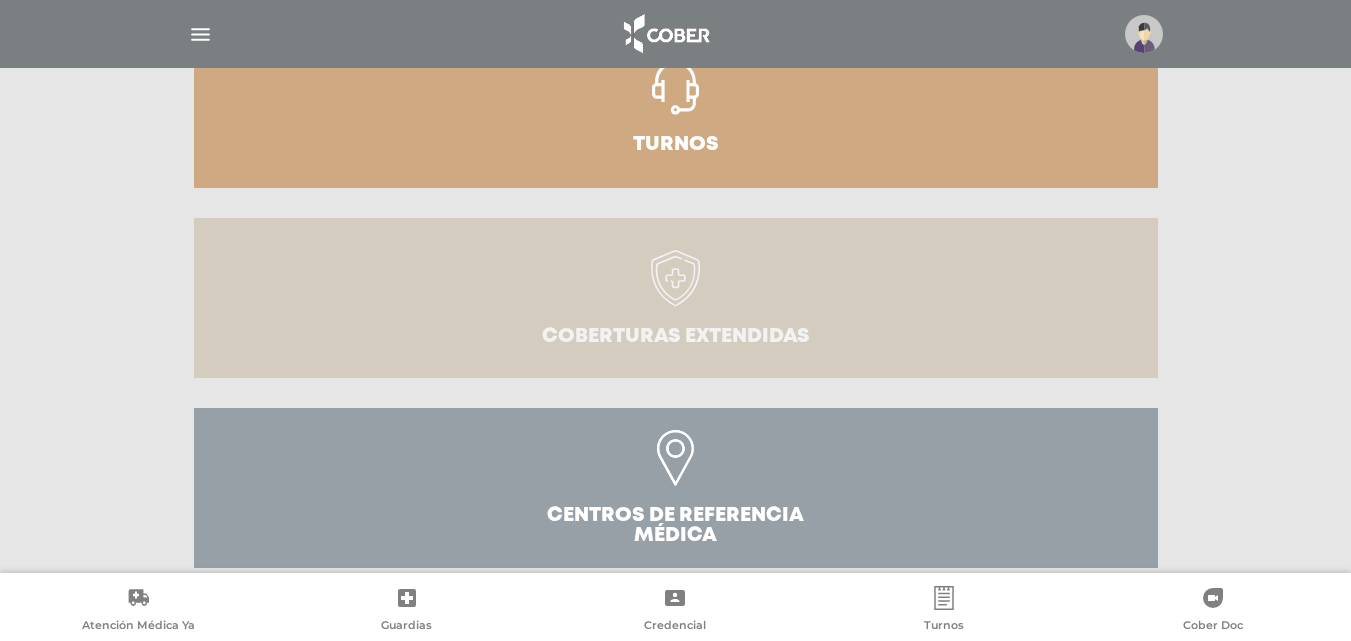 click 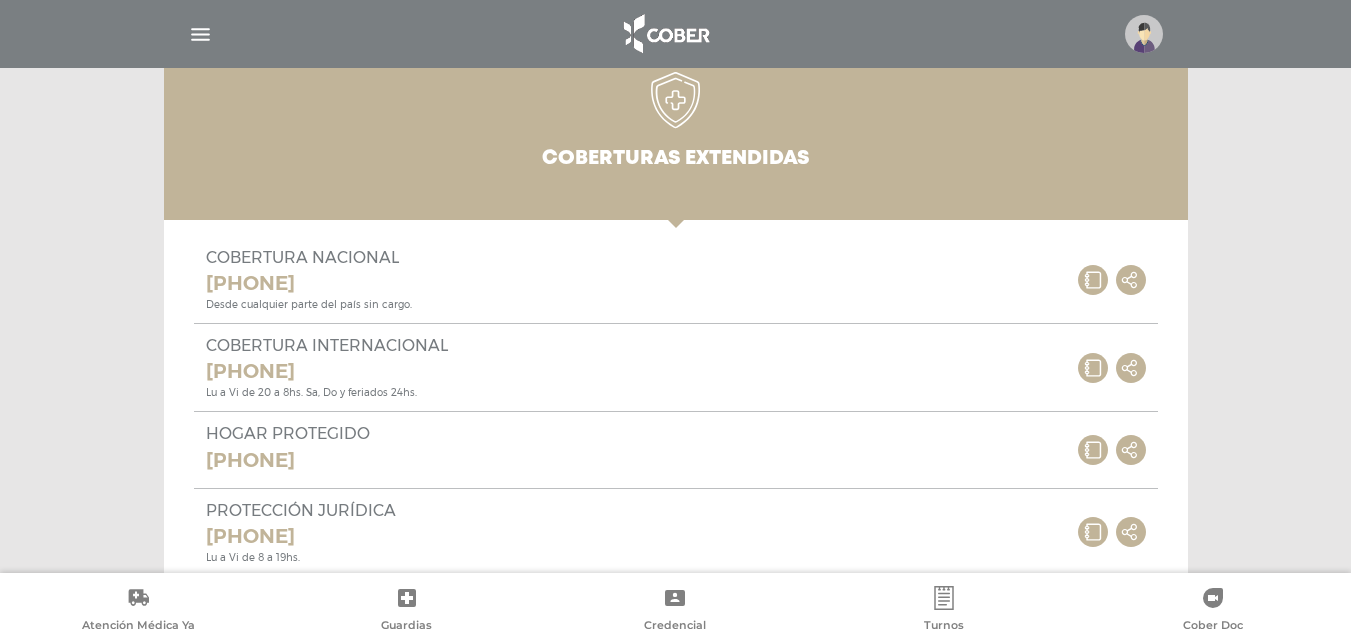 scroll, scrollTop: 700, scrollLeft: 0, axis: vertical 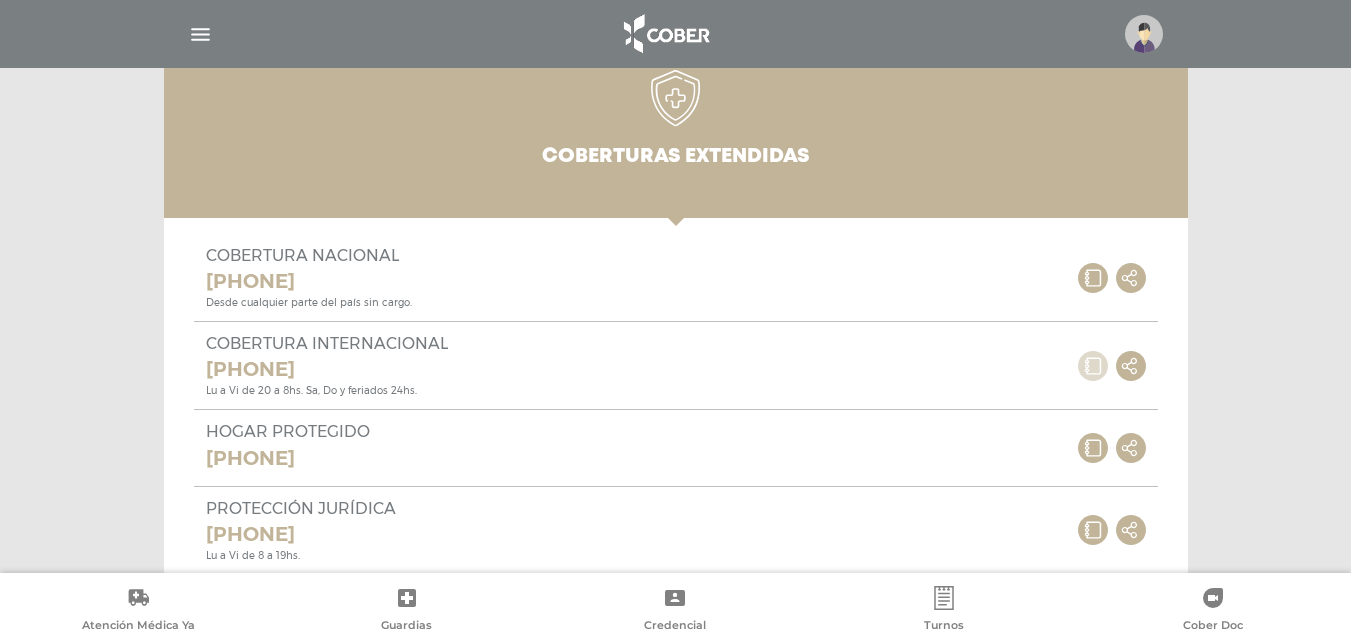 click 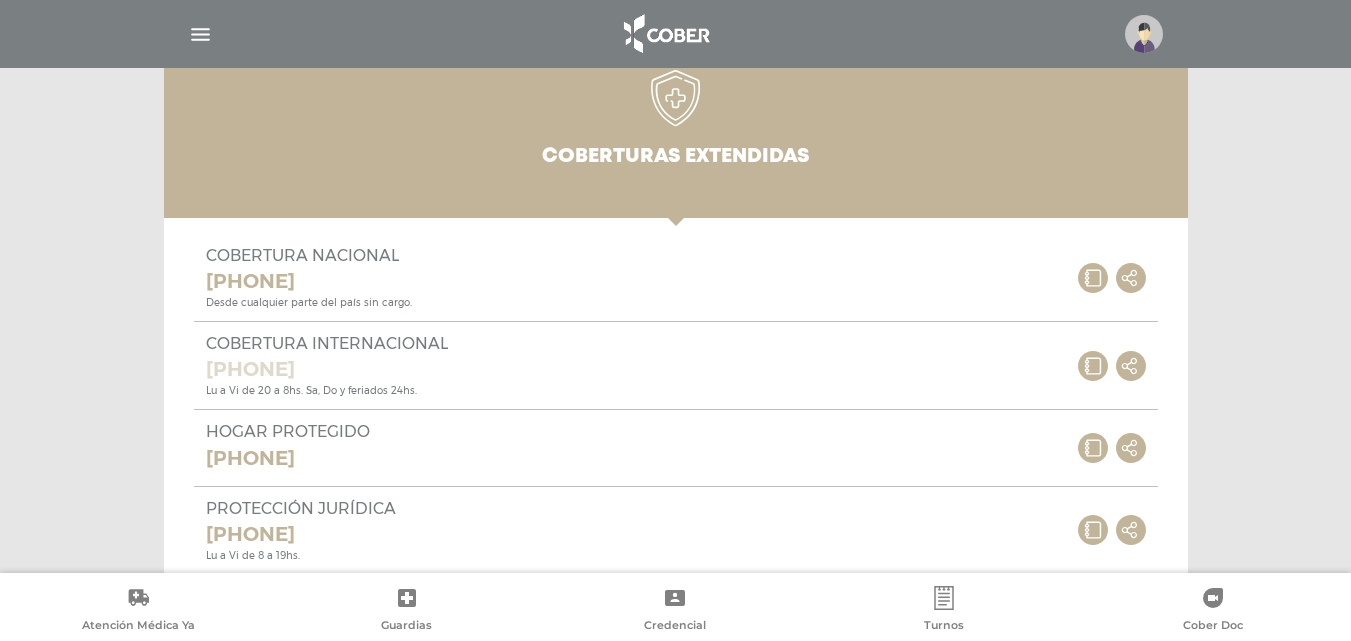 click on "[PHONE]" at bounding box center [327, 369] 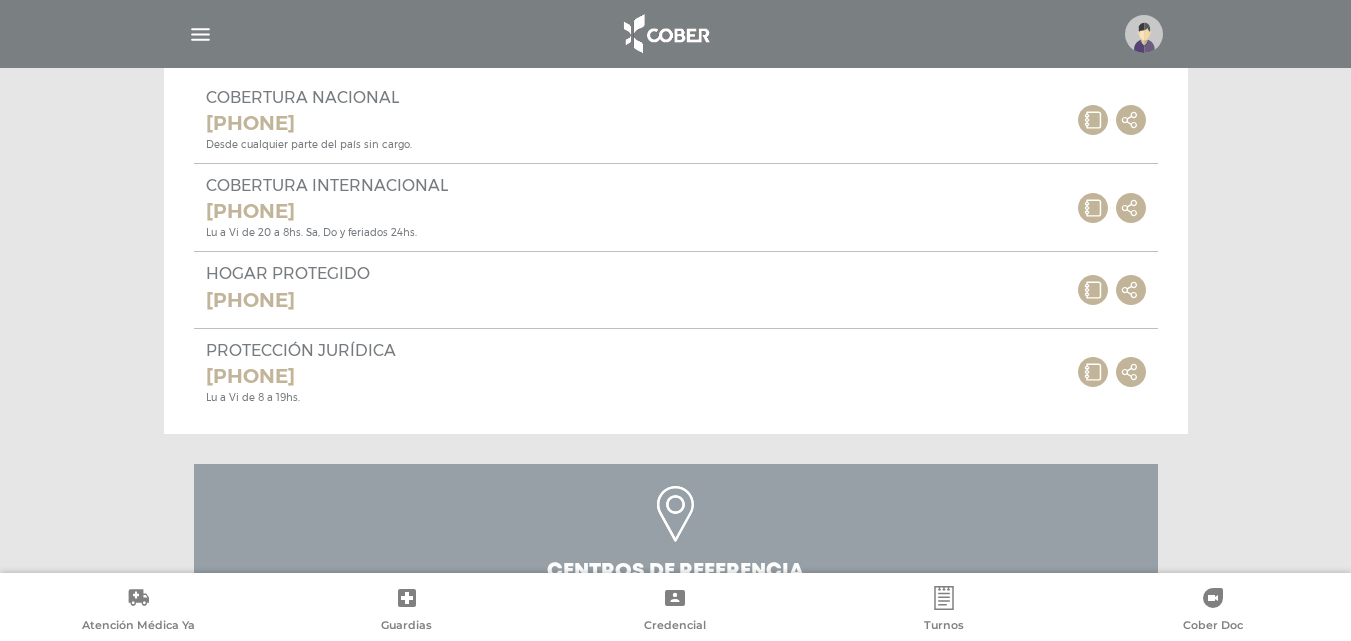 scroll, scrollTop: 829, scrollLeft: 0, axis: vertical 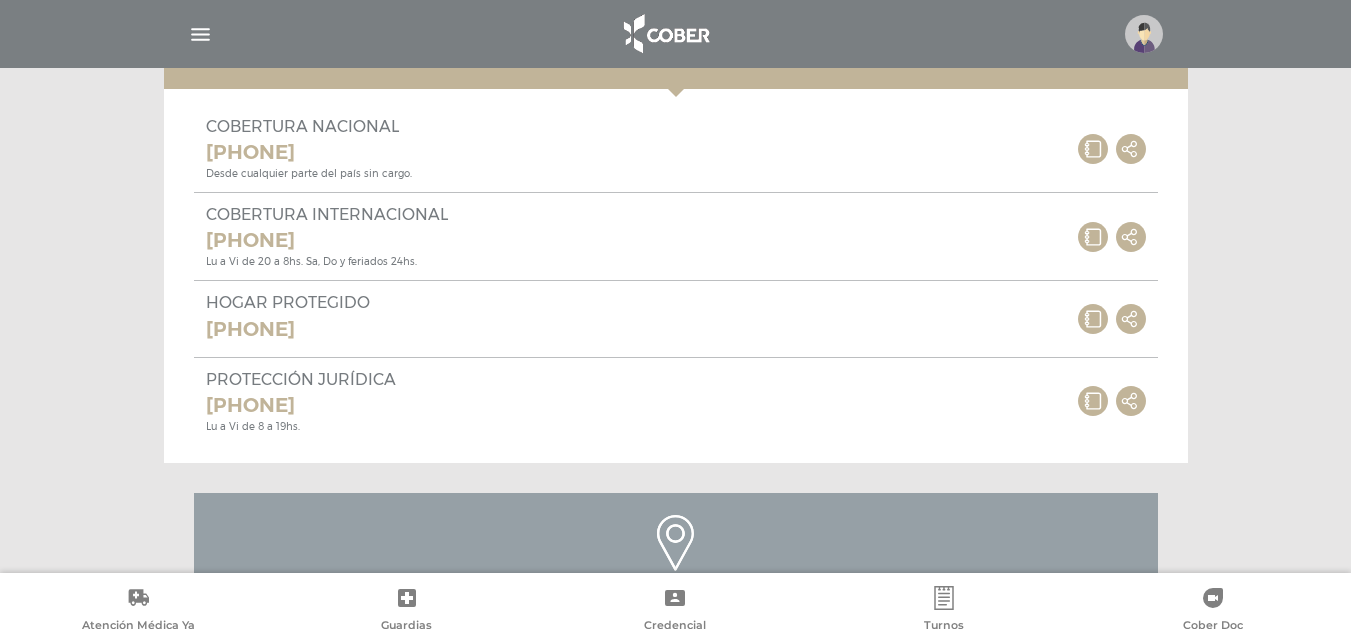 click 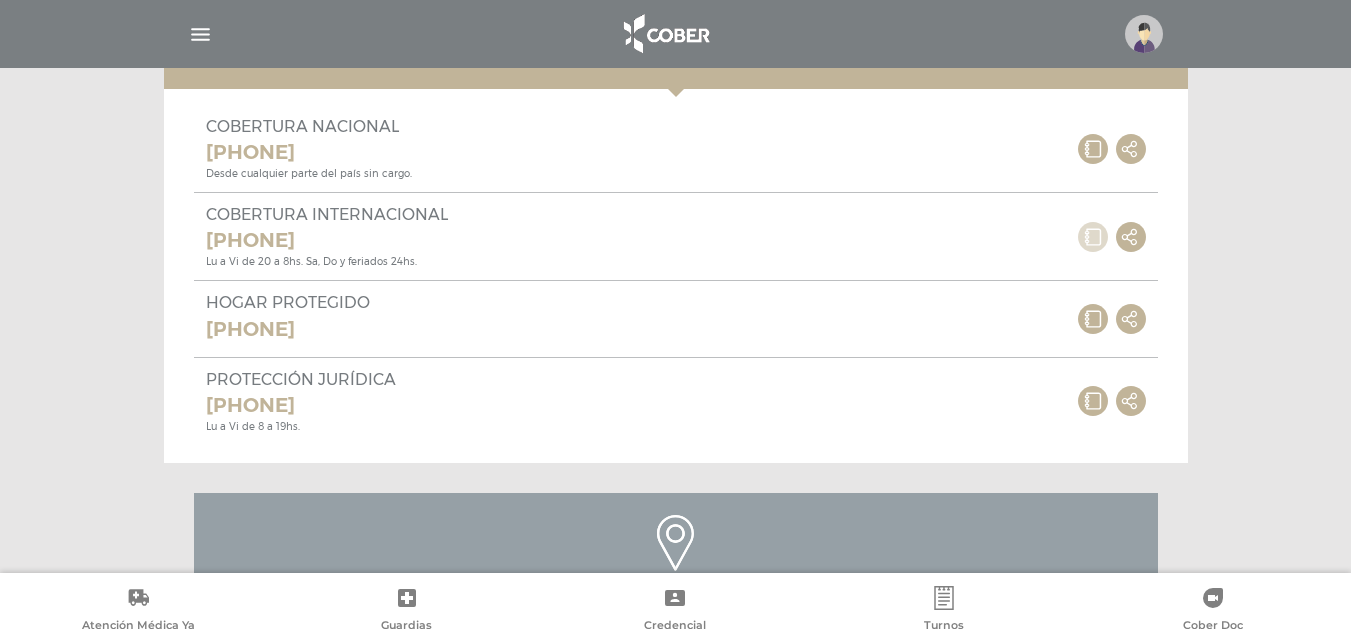 click 